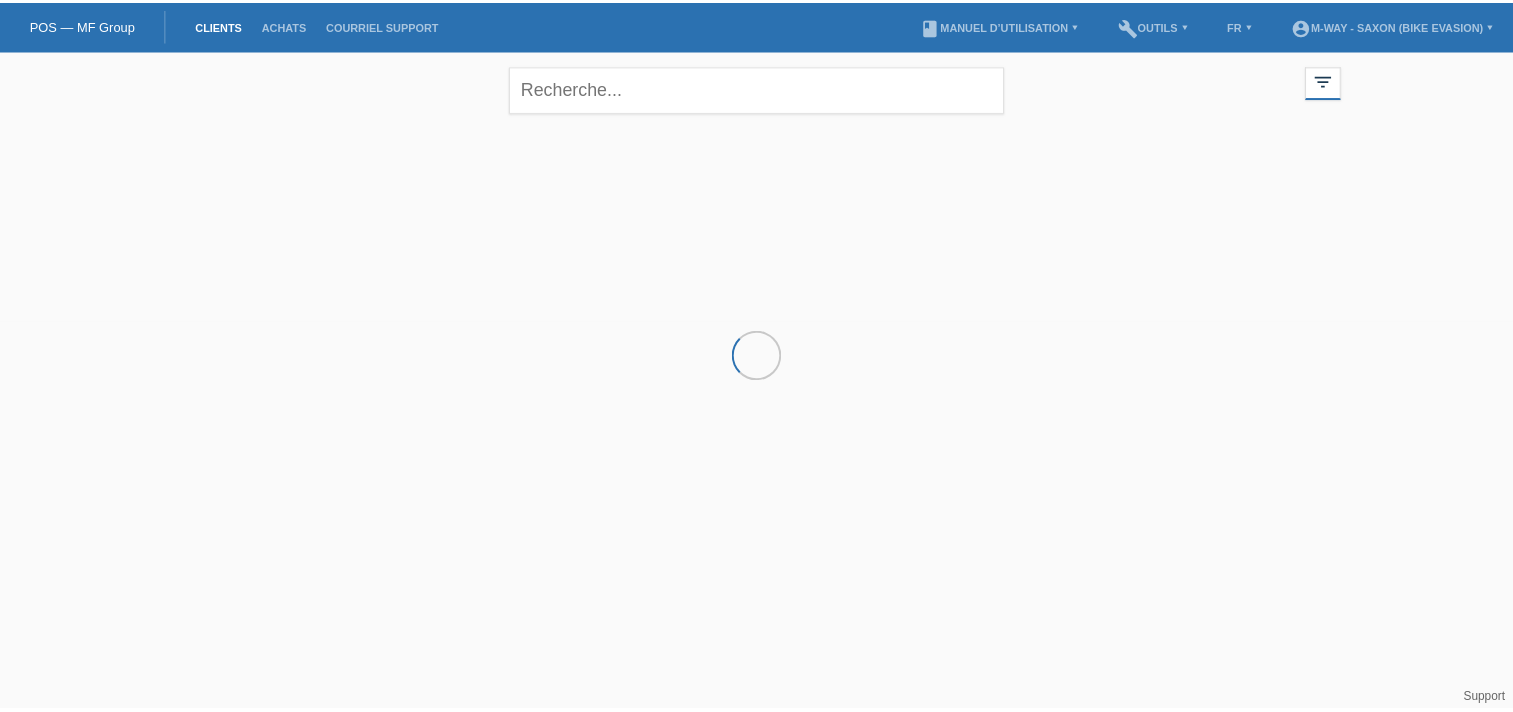 scroll, scrollTop: 0, scrollLeft: 0, axis: both 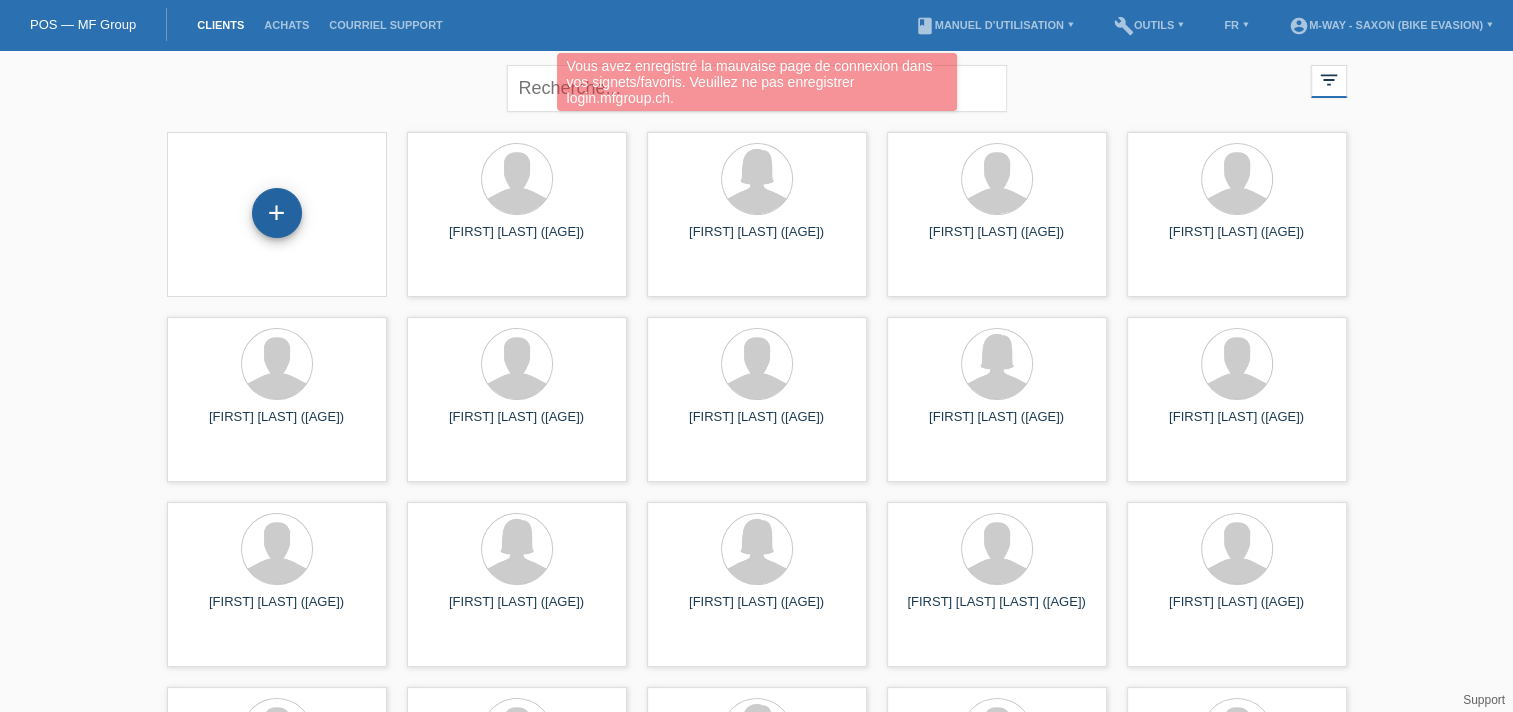 click on "+" at bounding box center (277, 213) 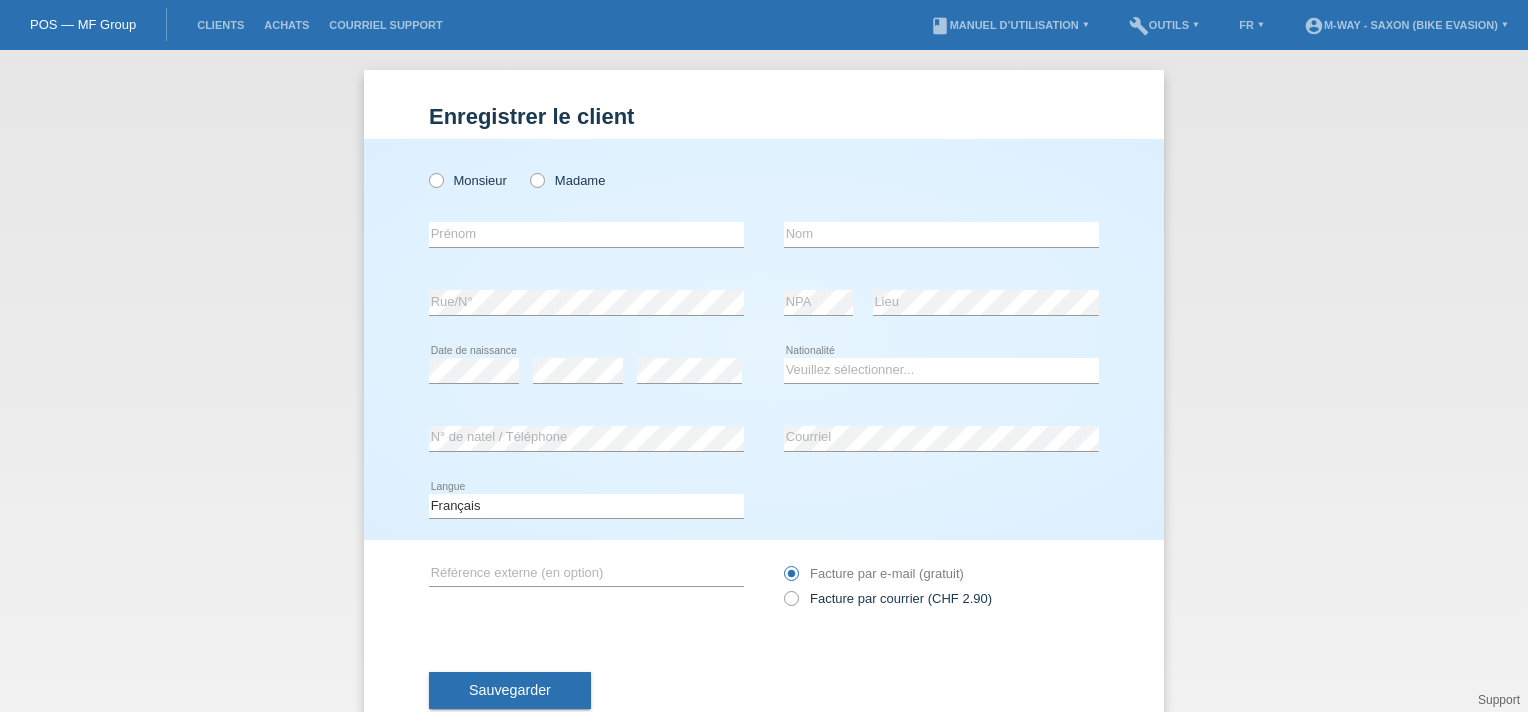 scroll, scrollTop: 0, scrollLeft: 0, axis: both 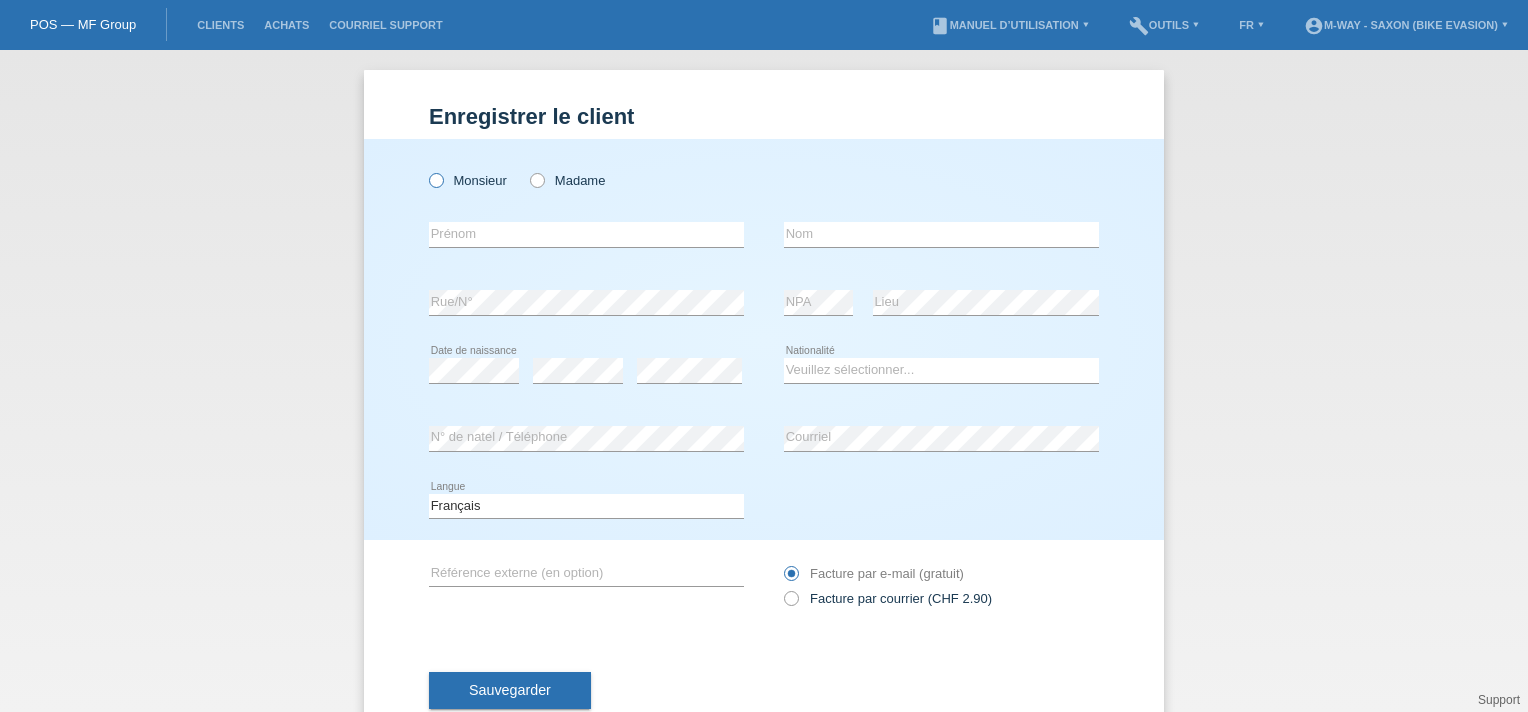click on "Monsieur" at bounding box center (435, 179) 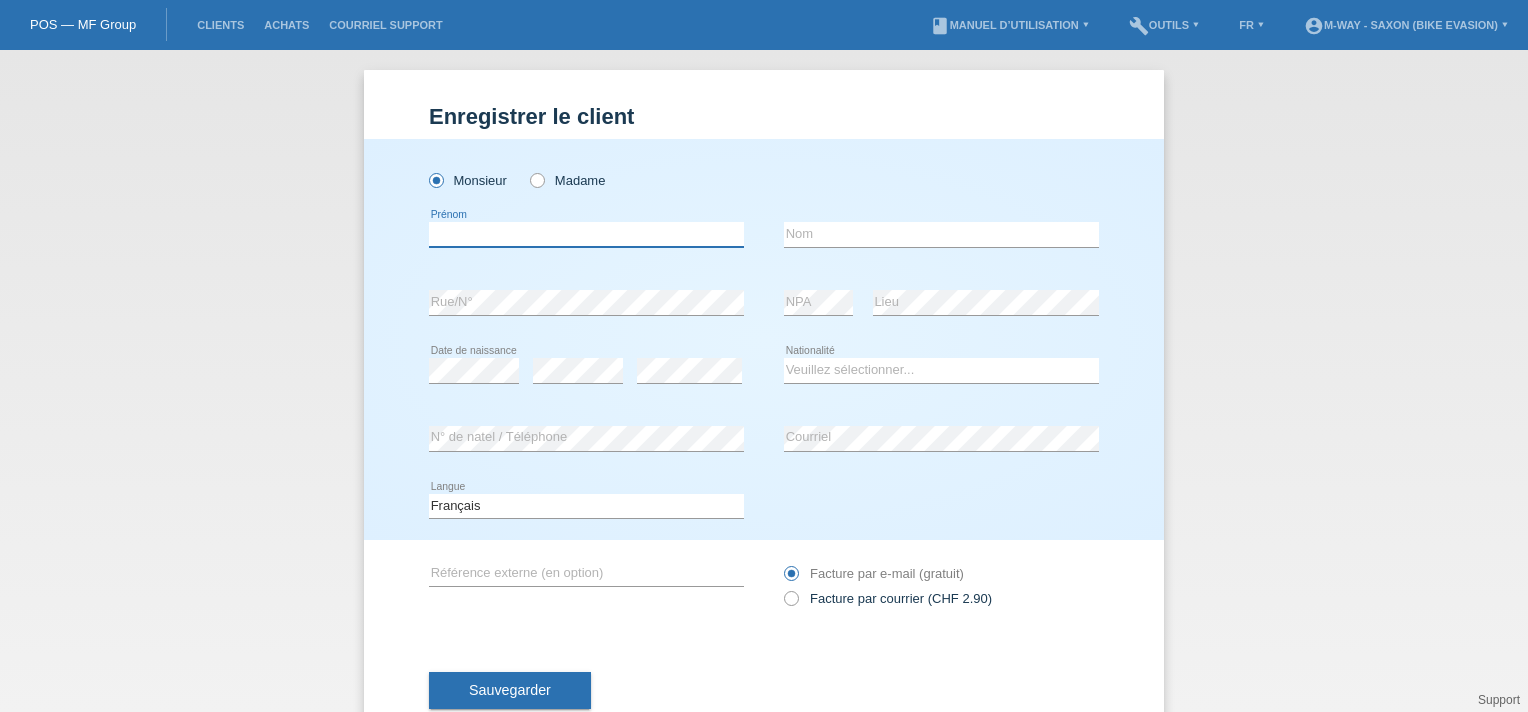 click at bounding box center [586, 234] 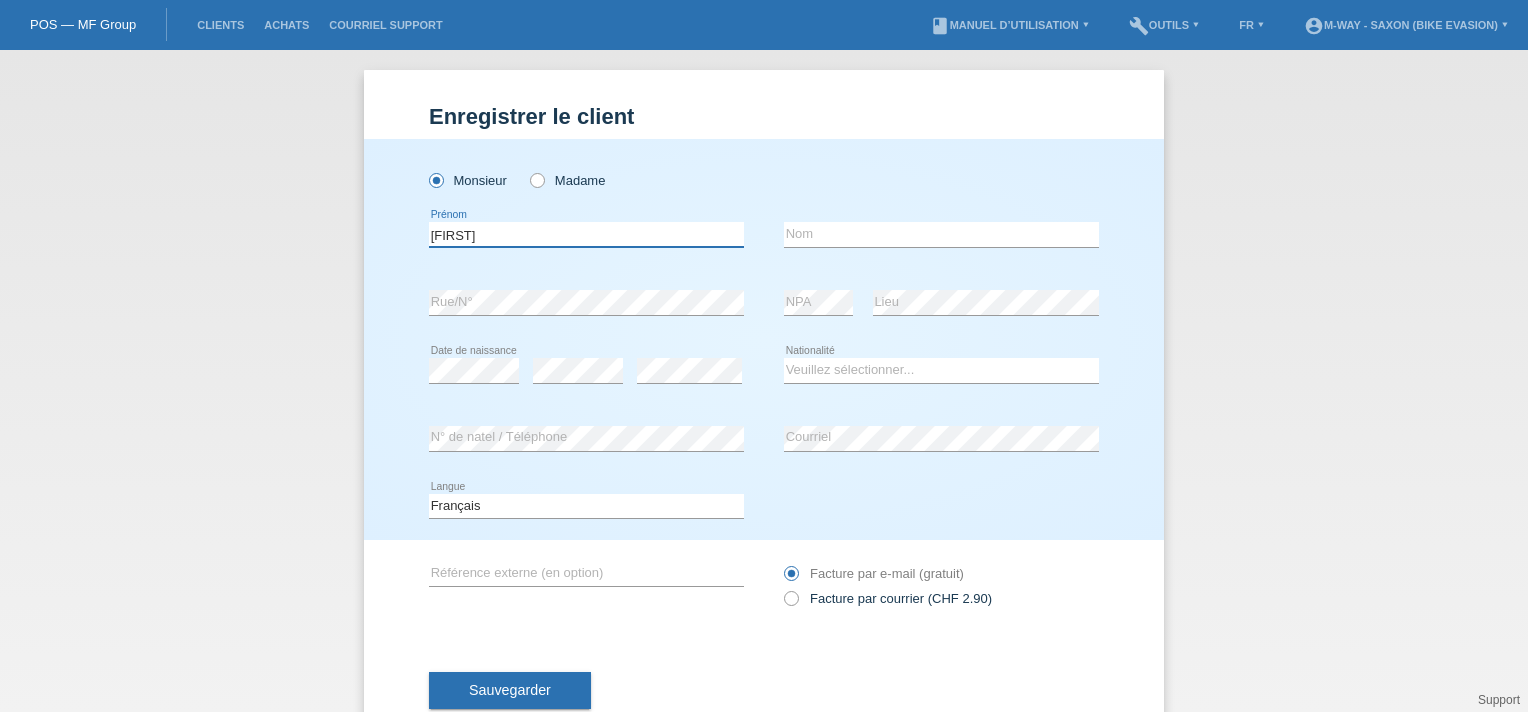 type on "[FIRST]" 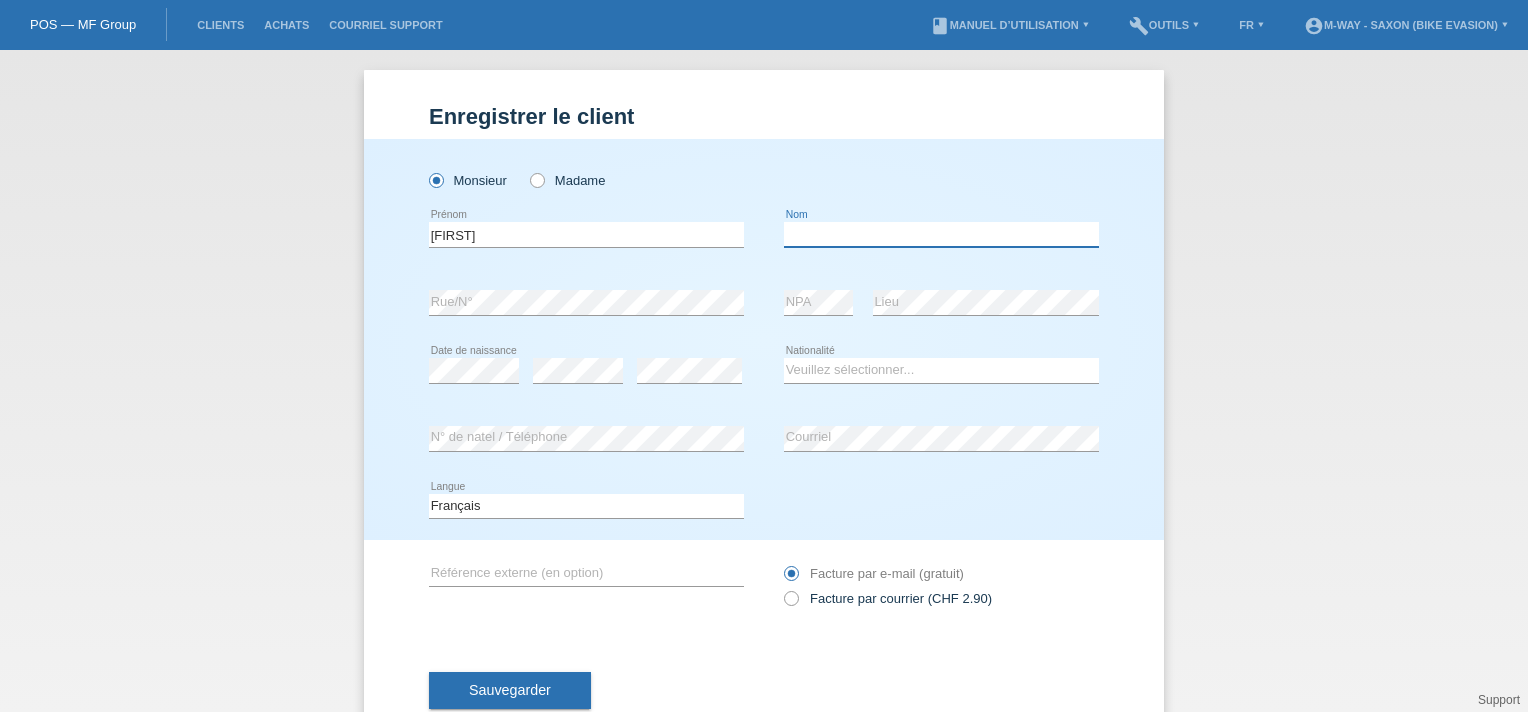 click at bounding box center [941, 234] 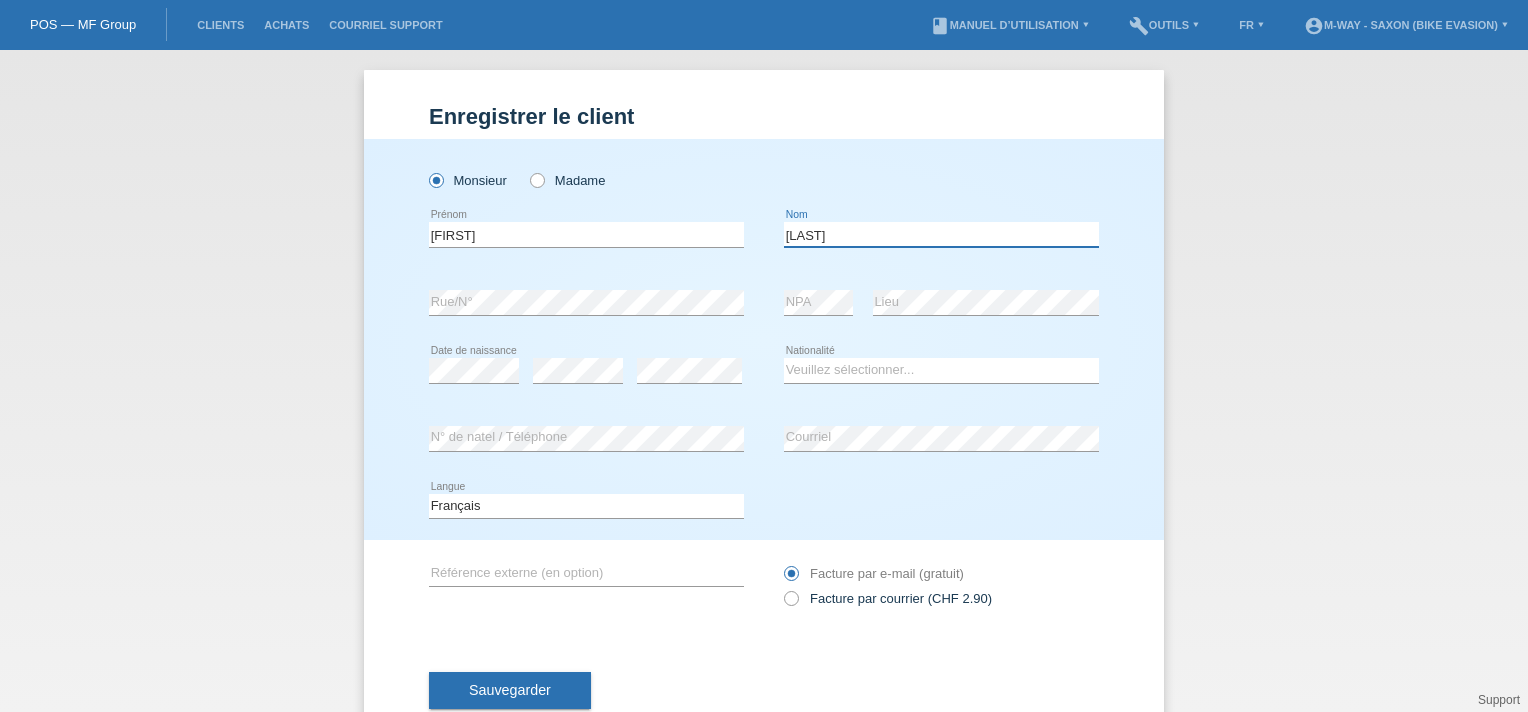 type on "[LAST]" 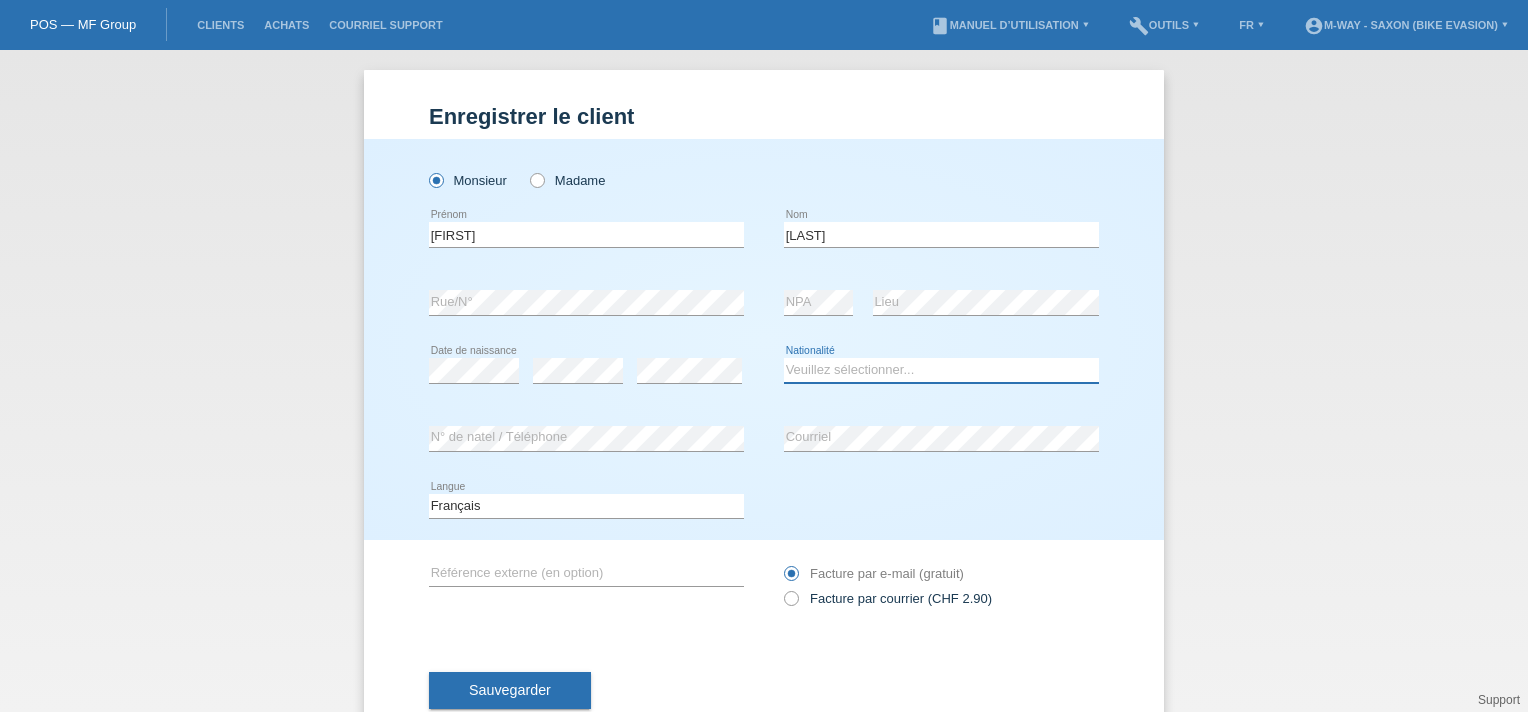 click on "Veuillez sélectionner...
Suisse
Allemagne
Autriche
Liechtenstein
------------
Afghanistan
Afrique du Sud
Åland
Albanie
Algérie Allemagne Andorre Angola Anguilla Antarctique Antigua-et-Barbuda Argentine" at bounding box center [941, 370] 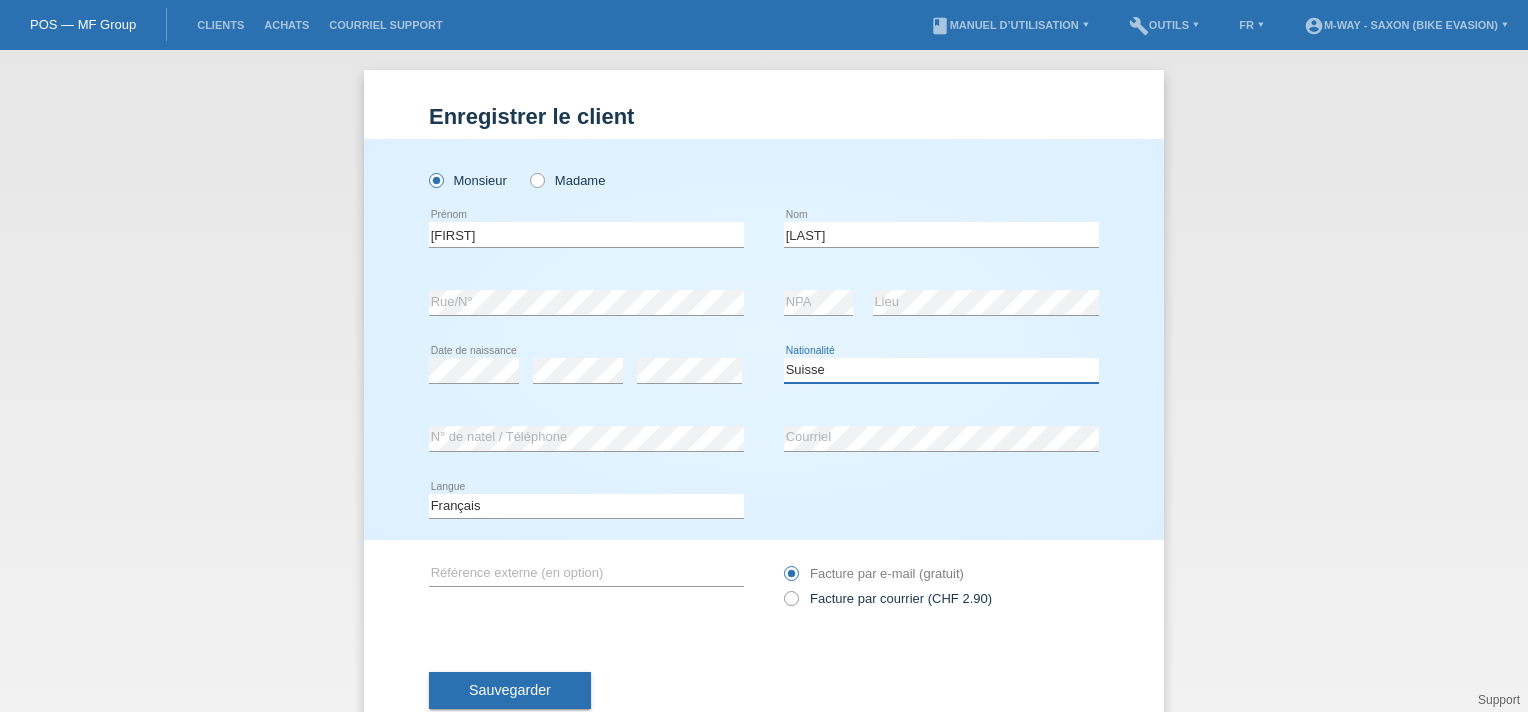 click on "Veuillez sélectionner...
Suisse
Allemagne
Autriche
Liechtenstein
------------
Afghanistan
Afrique du Sud
Åland
Albanie
Algérie Allemagne Andorre Angola Anguilla Antarctique Antigua-et-Barbuda Argentine" at bounding box center (941, 370) 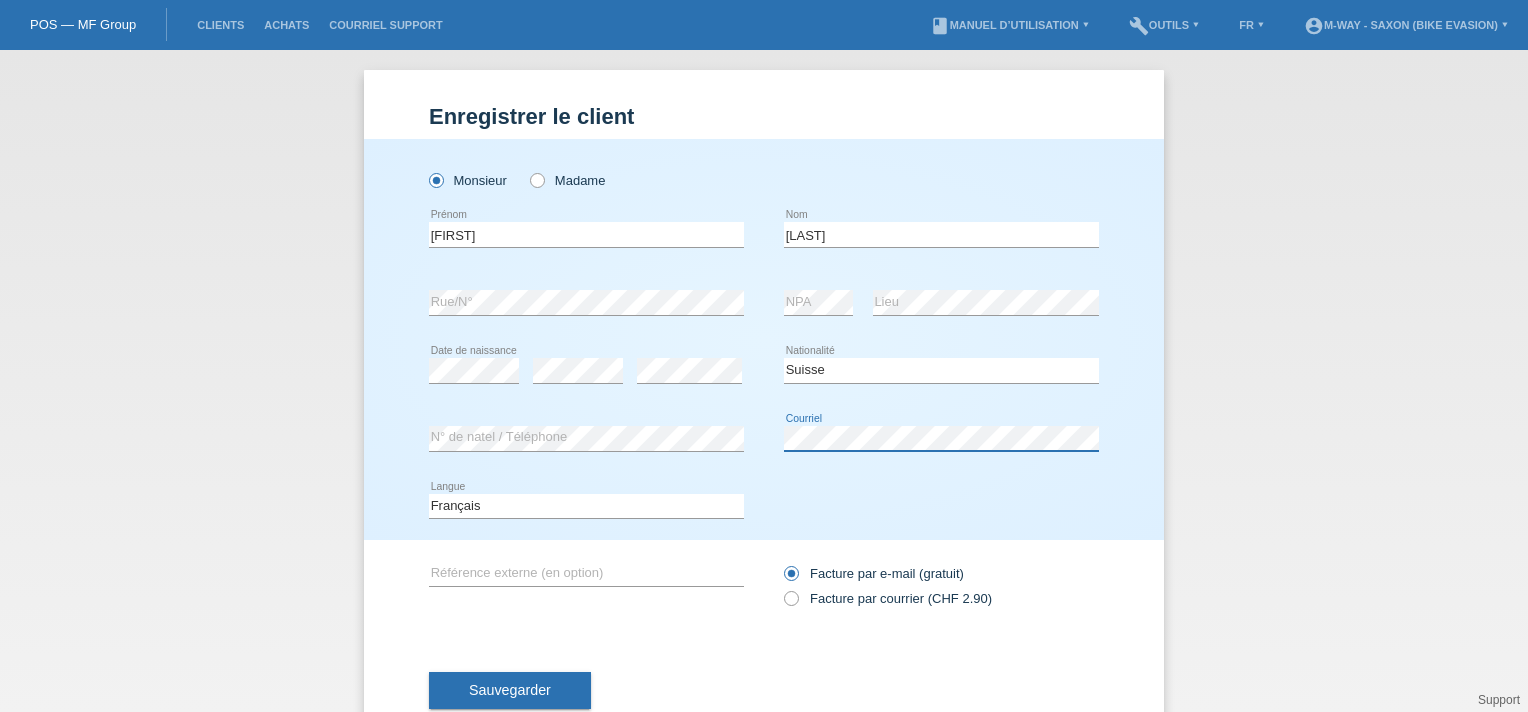 scroll, scrollTop: 56, scrollLeft: 0, axis: vertical 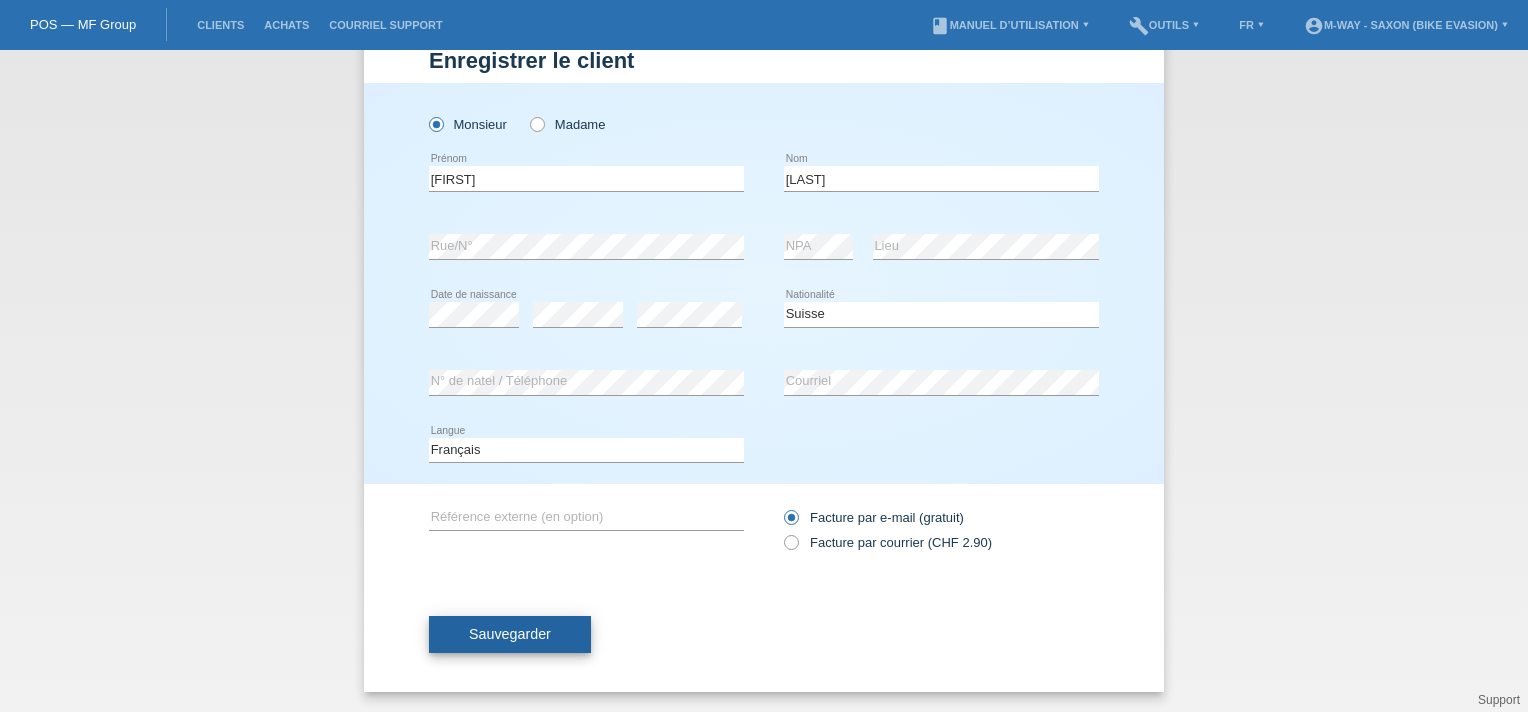click on "Sauvegarder" at bounding box center (510, 634) 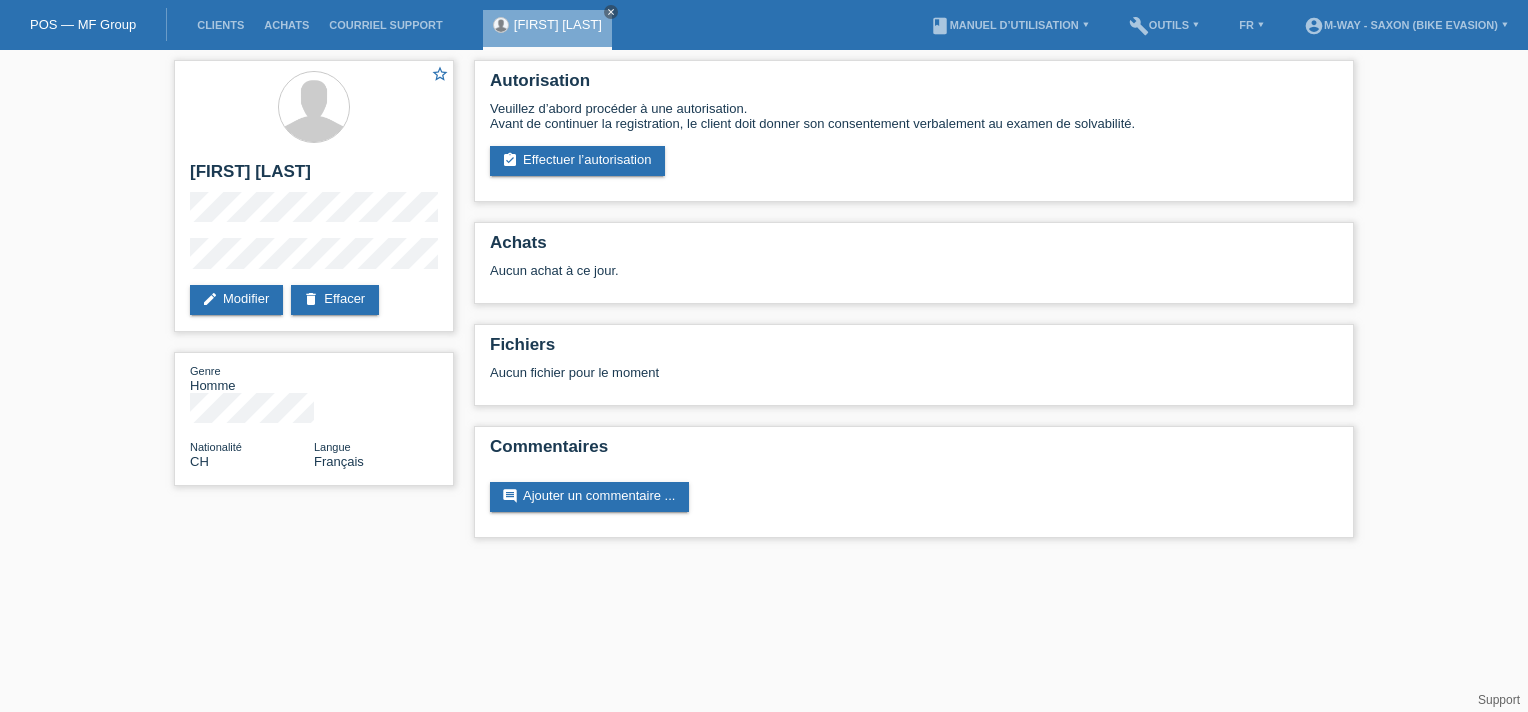 scroll, scrollTop: 0, scrollLeft: 0, axis: both 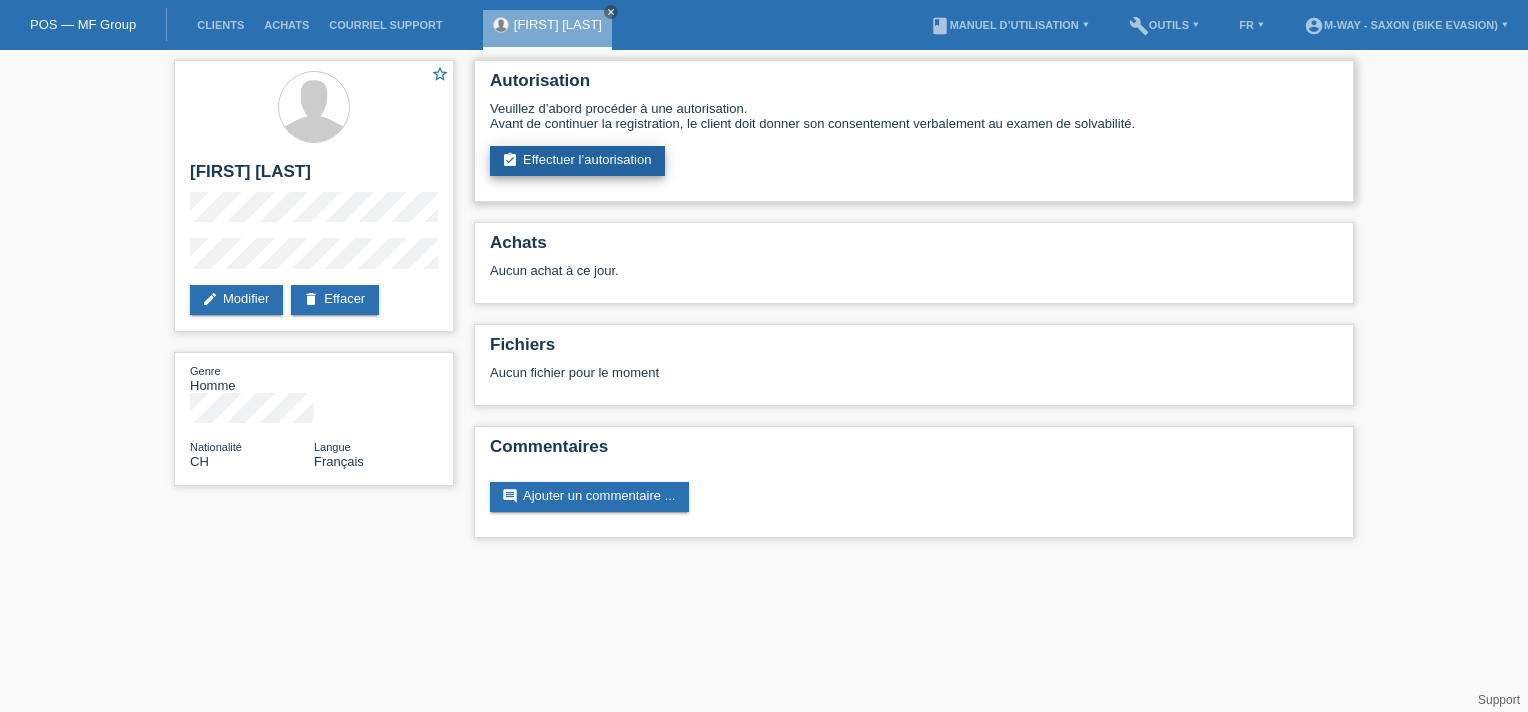 click on "assignment_turned_in  Effectuer l’autorisation" at bounding box center (577, 161) 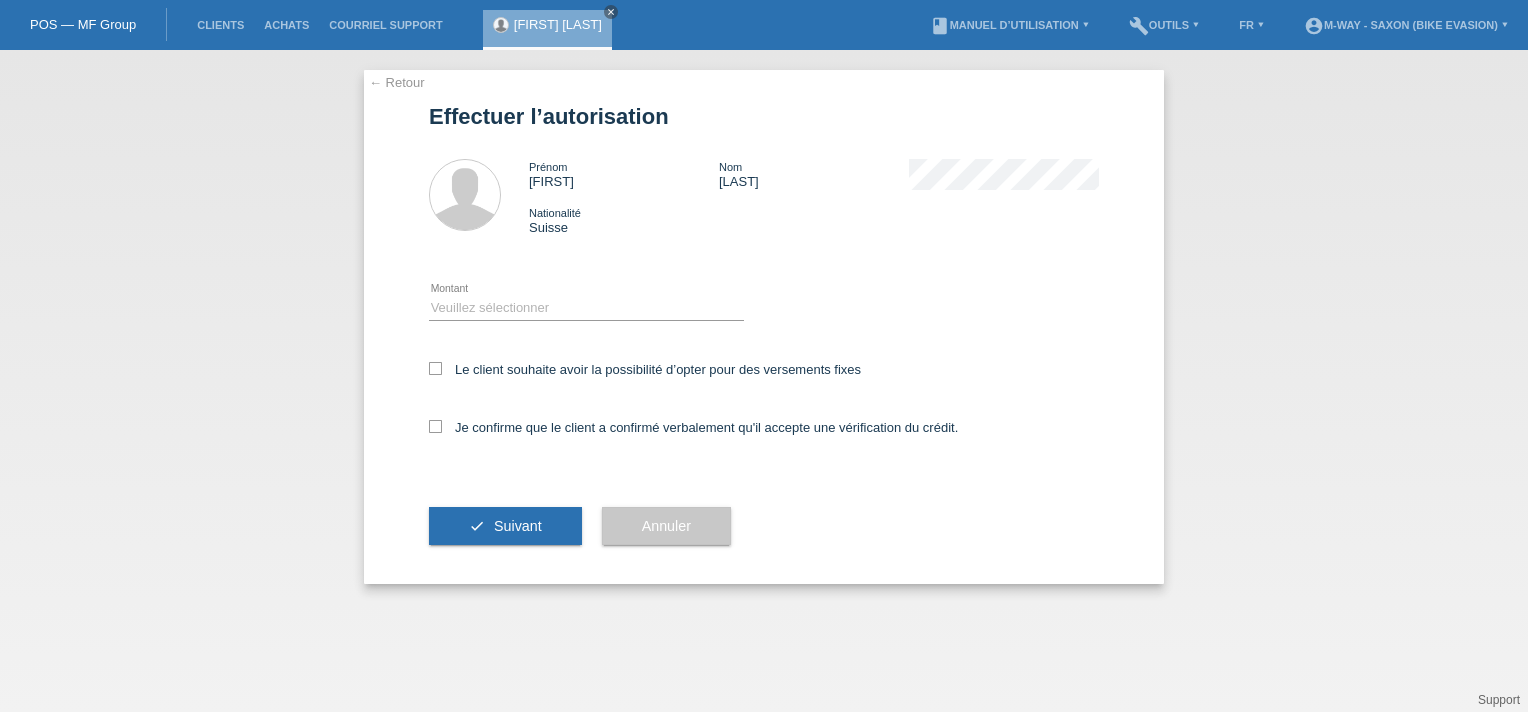 scroll, scrollTop: 0, scrollLeft: 0, axis: both 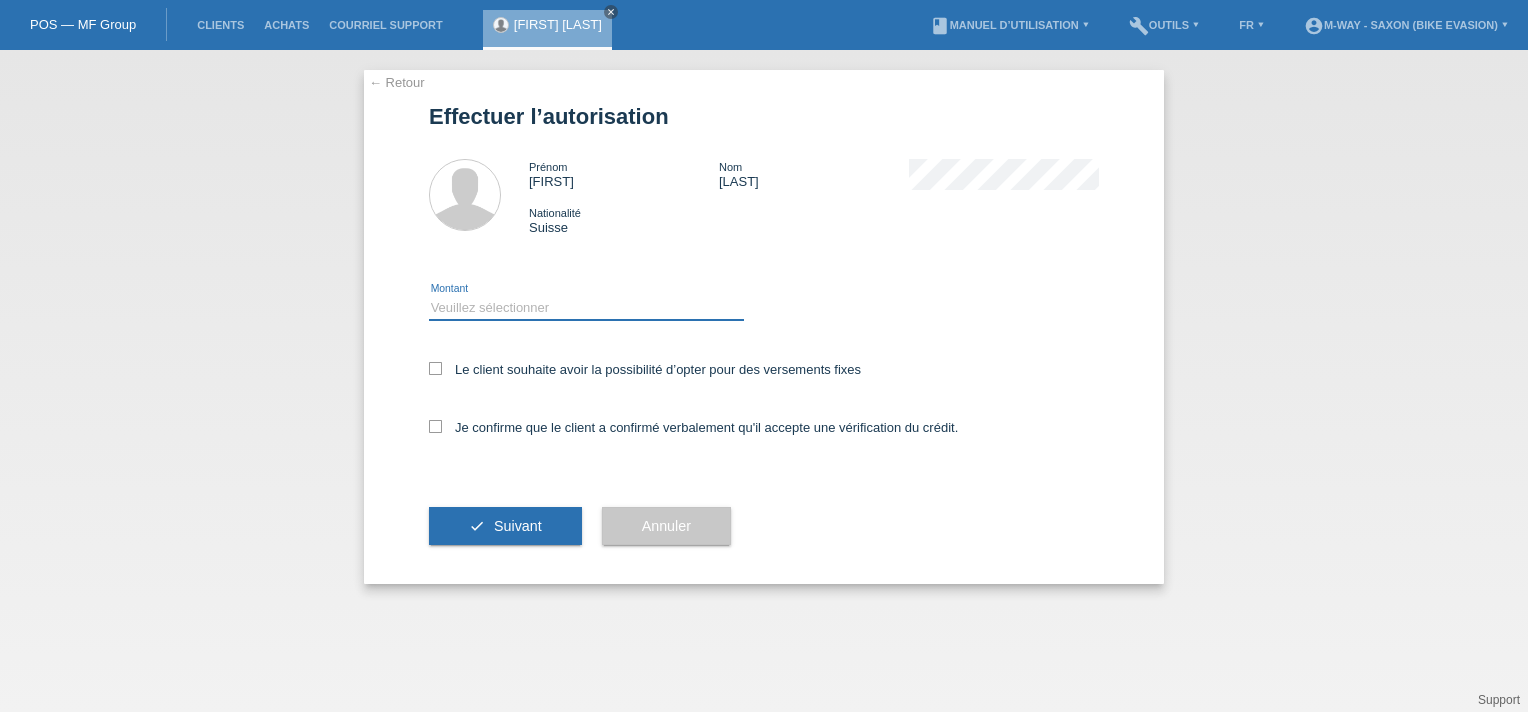 click on "Veuillez sélectionner
CHF 1.00 - CHF 499.00
CHF 500.00 - CHF 1'999.00
CHF 2'000.00 - CHF 15'000.00" at bounding box center (586, 308) 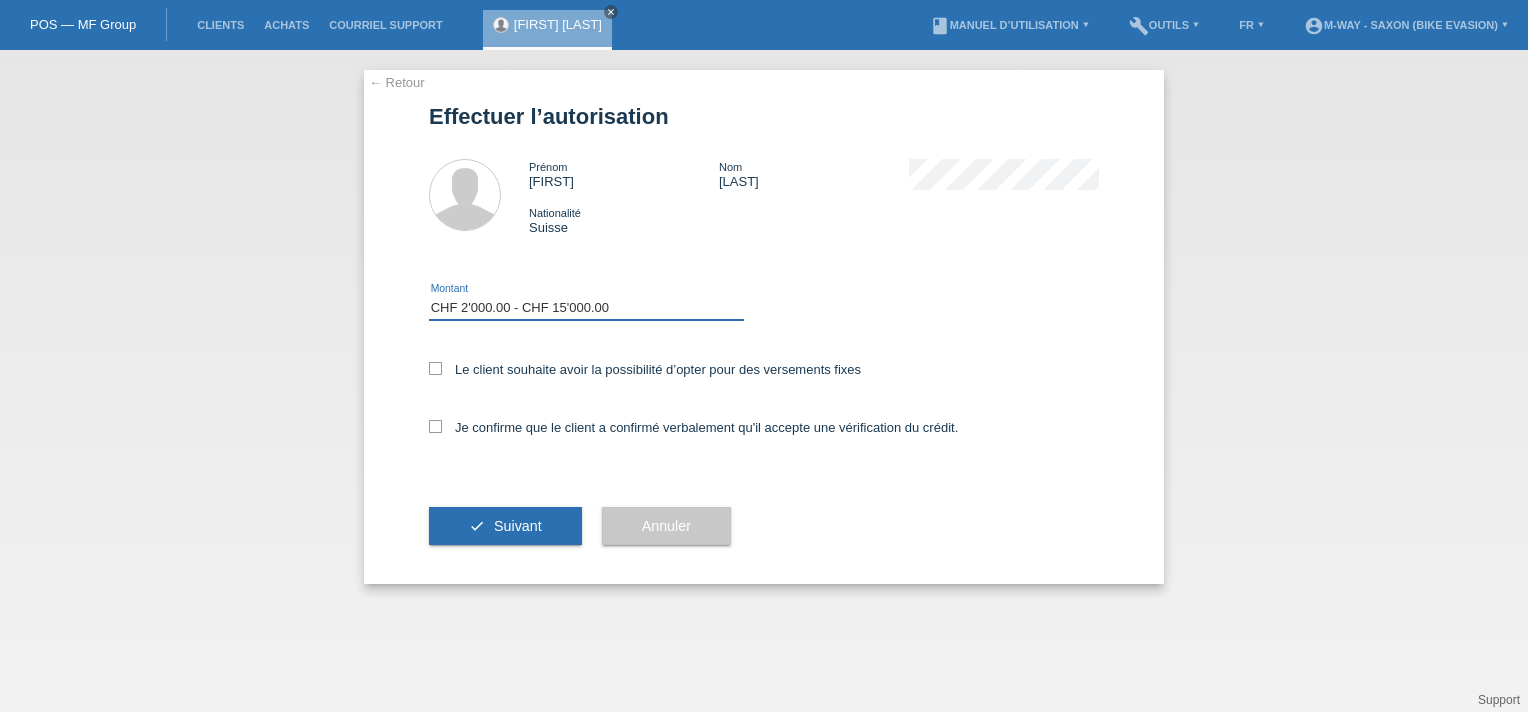 click on "Veuillez sélectionner
CHF 1.00 - CHF 499.00
CHF 500.00 - CHF 1'999.00
CHF 2'000.00 - CHF 15'000.00" at bounding box center (586, 308) 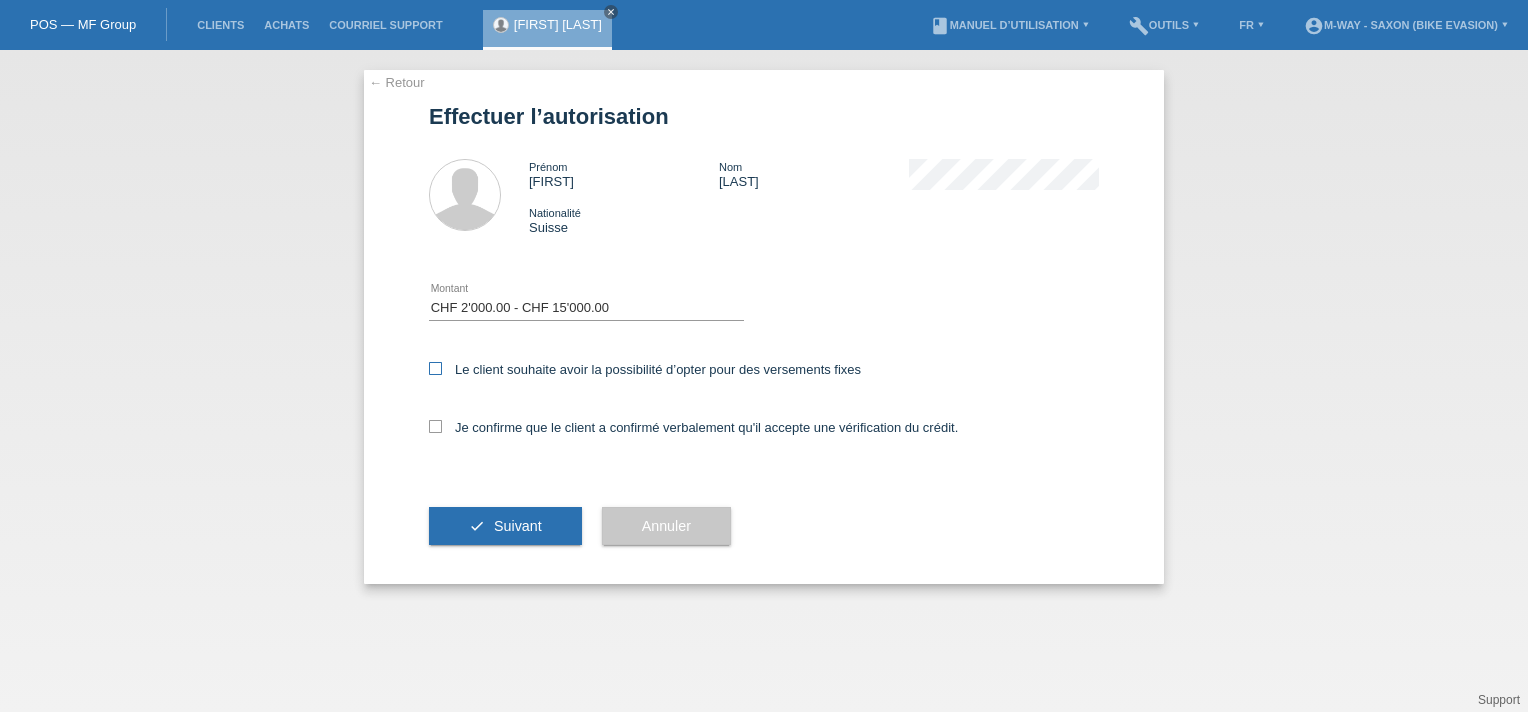 click at bounding box center [435, 368] 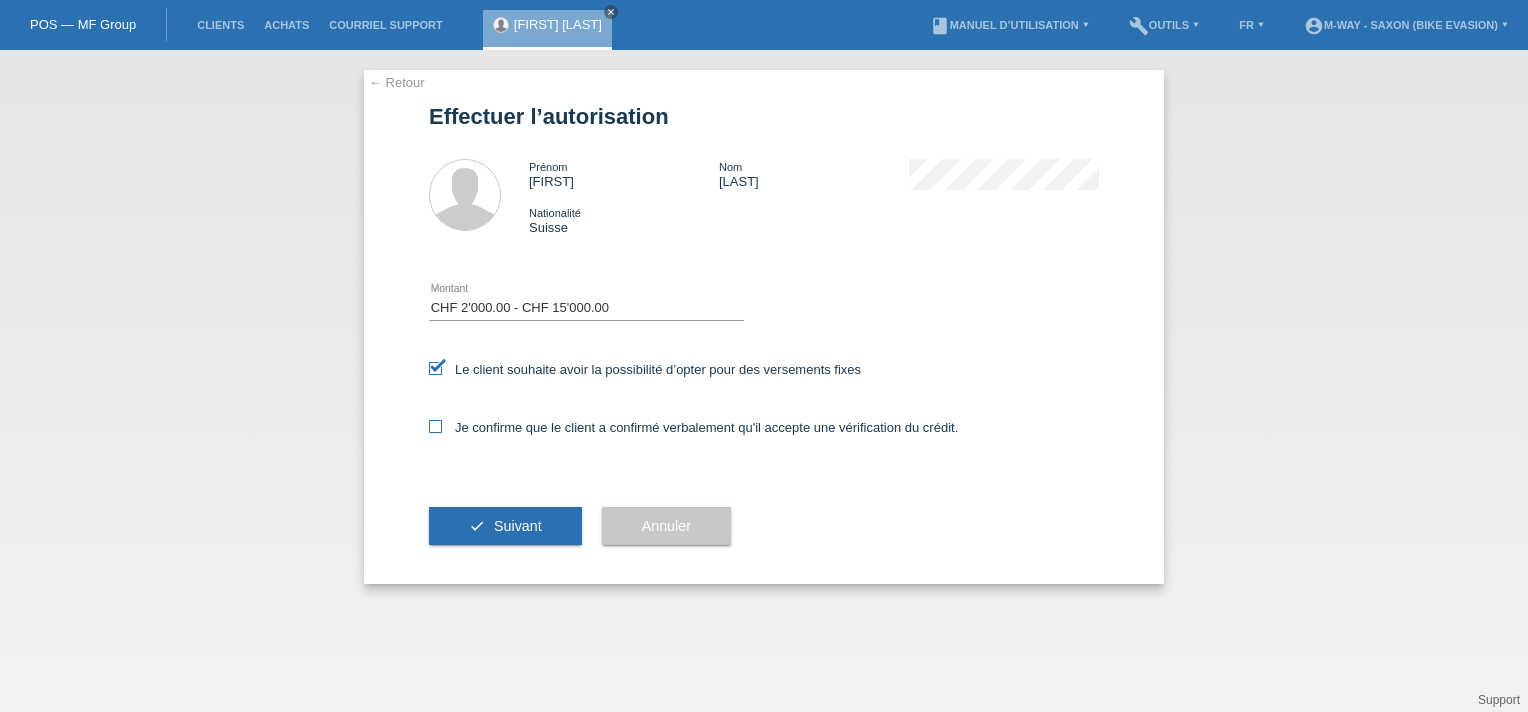 click at bounding box center [435, 426] 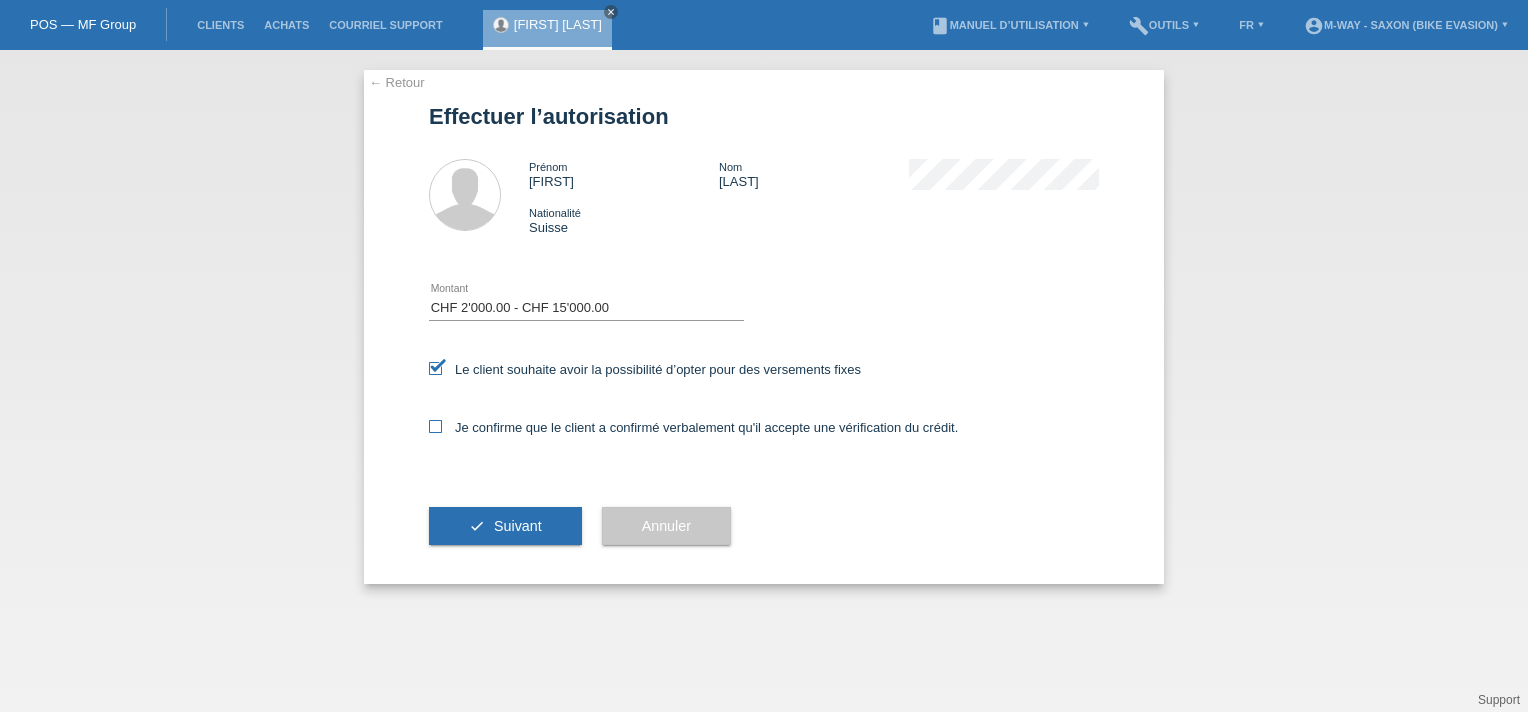 click on "Je confirme que le client a confirmé verbalement qu'il accepte une vérification du crédit." at bounding box center [435, 426] 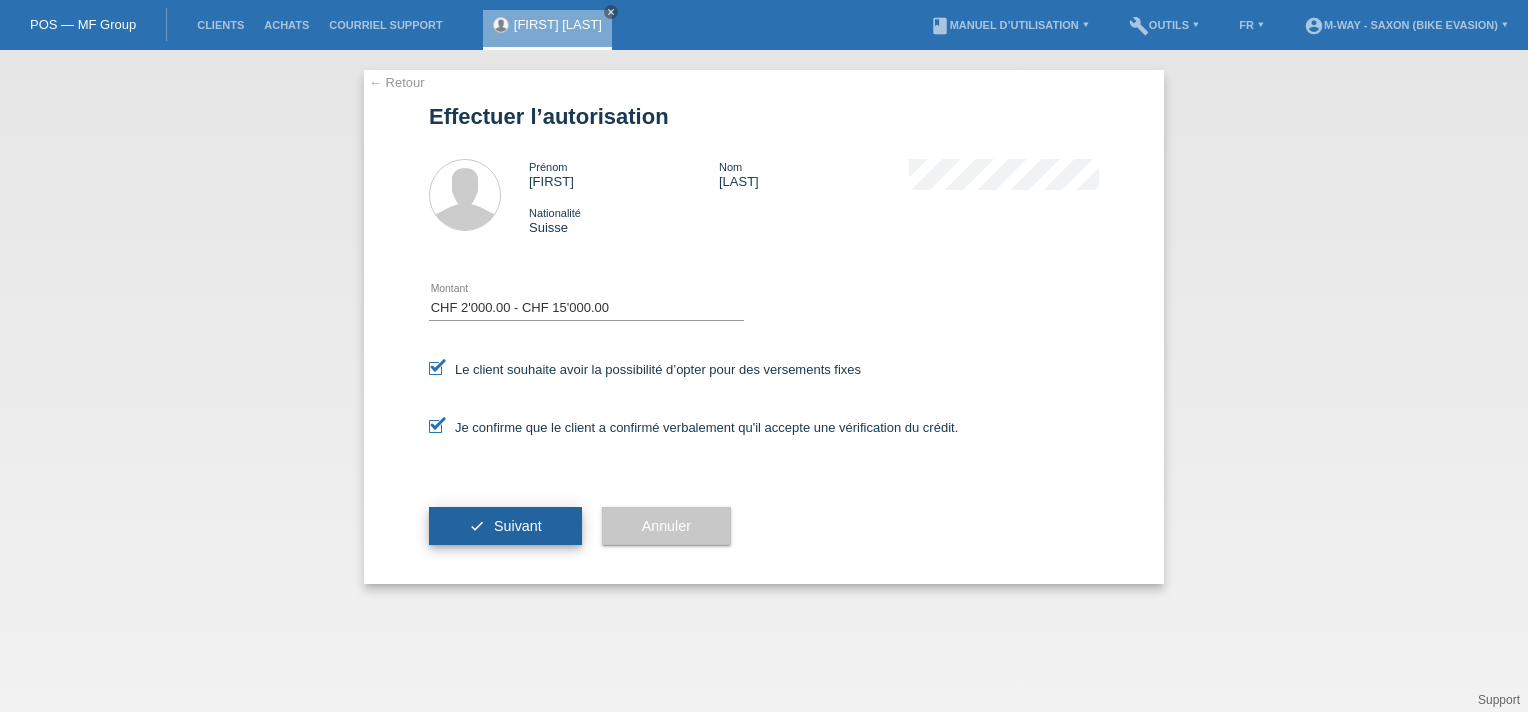 click on "check   Suivant" at bounding box center (505, 526) 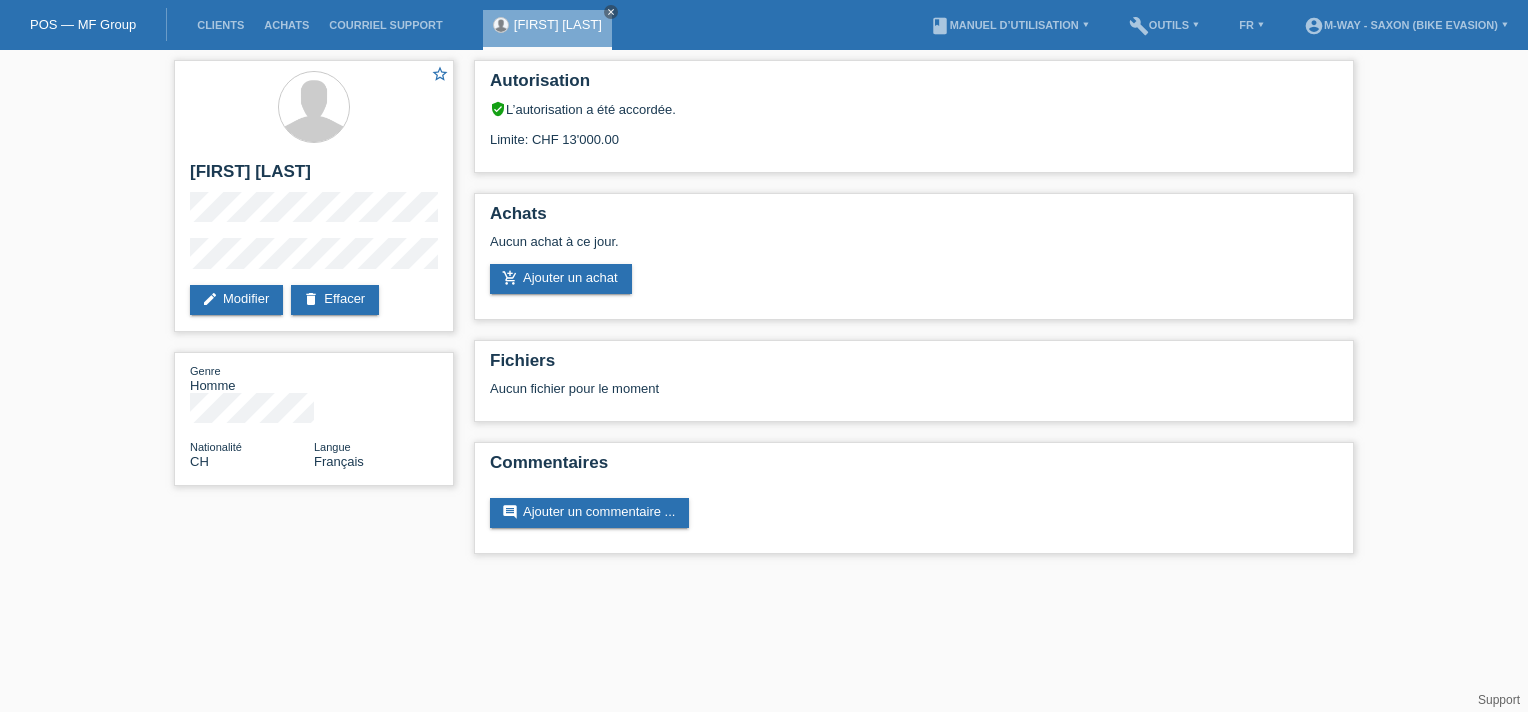 scroll, scrollTop: 0, scrollLeft: 0, axis: both 